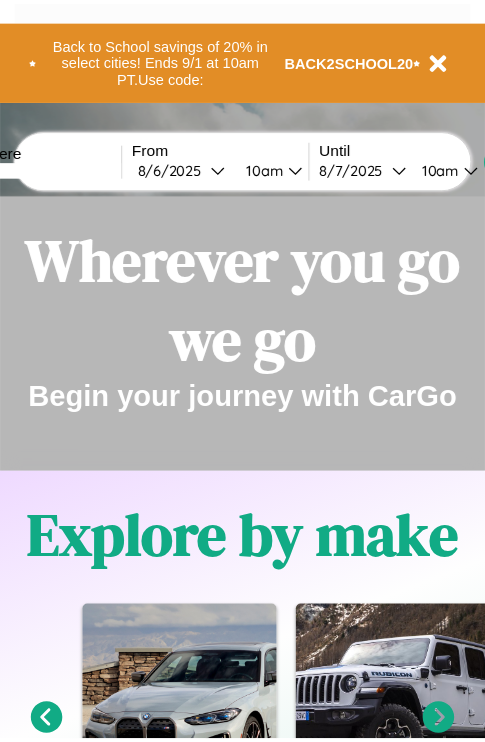 scroll, scrollTop: 0, scrollLeft: 0, axis: both 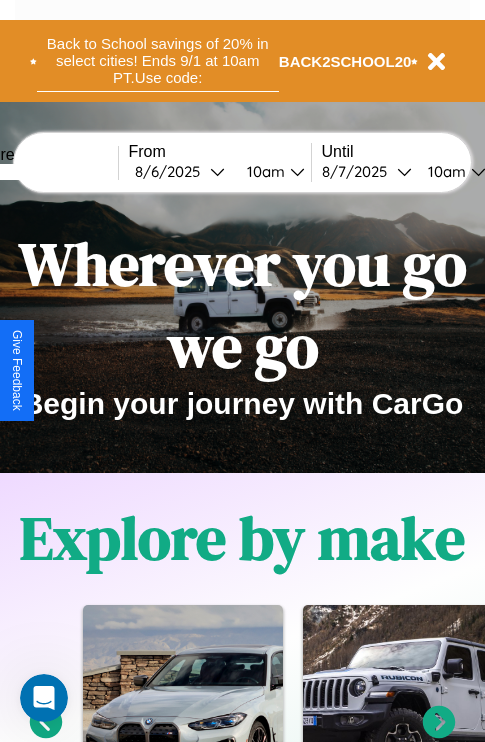 click on "Back to School savings of 20% in select cities! Ends 9/1 at 10am PT.  Use code:" at bounding box center (158, 61) 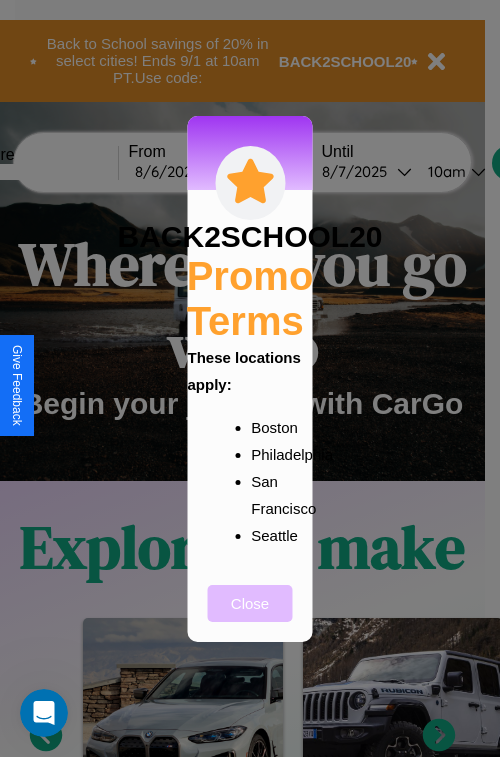 click on "Close" at bounding box center (250, 603) 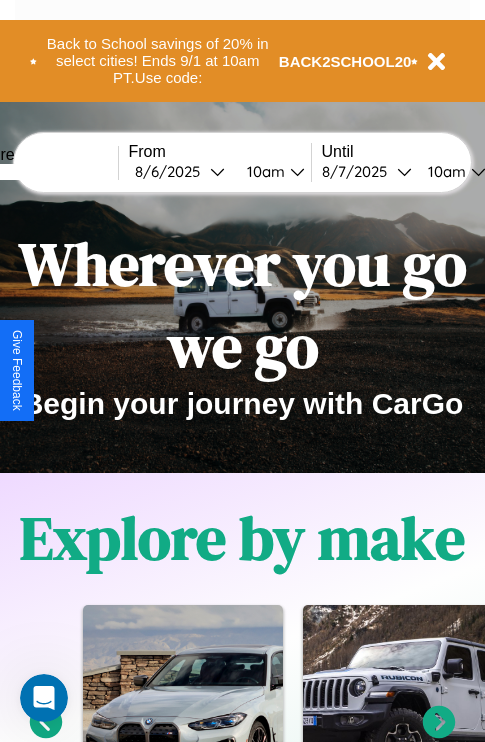 click at bounding box center (43, 172) 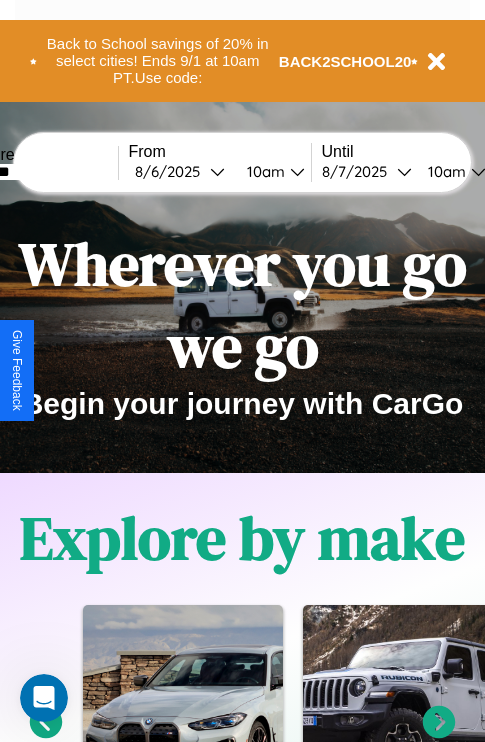 type on "*******" 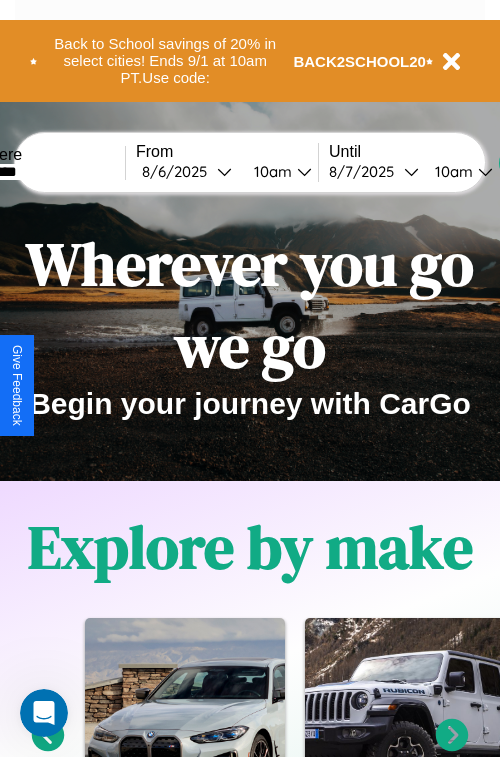 select on "*" 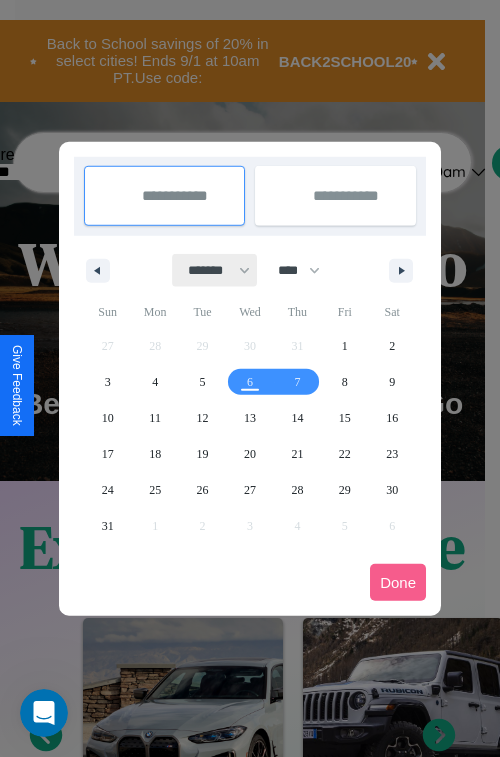 click on "******* ******** ***** ***** *** **** **** ****** ********* ******* ******** ********" at bounding box center (215, 270) 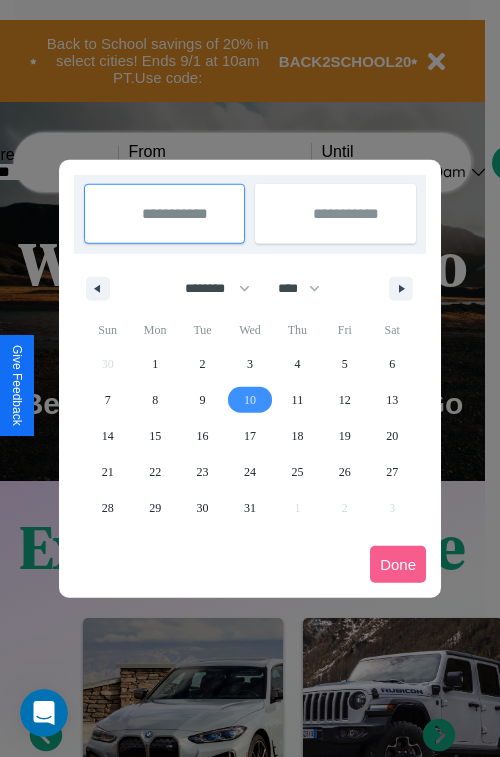 click on "10" at bounding box center (250, 400) 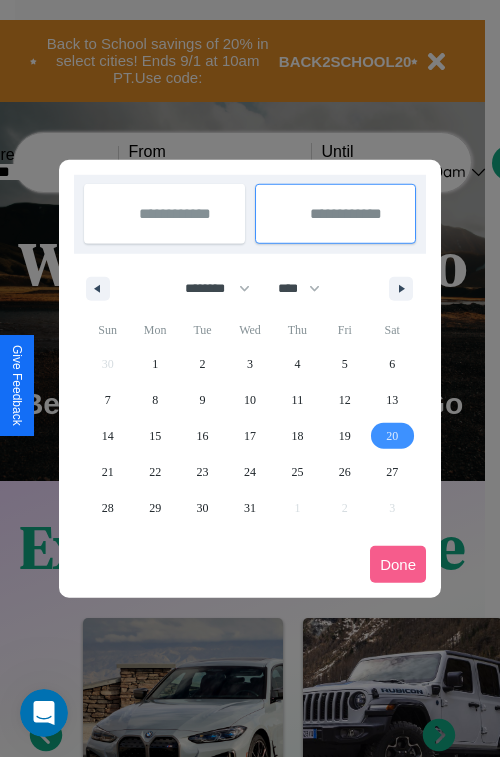 click on "20" at bounding box center [392, 436] 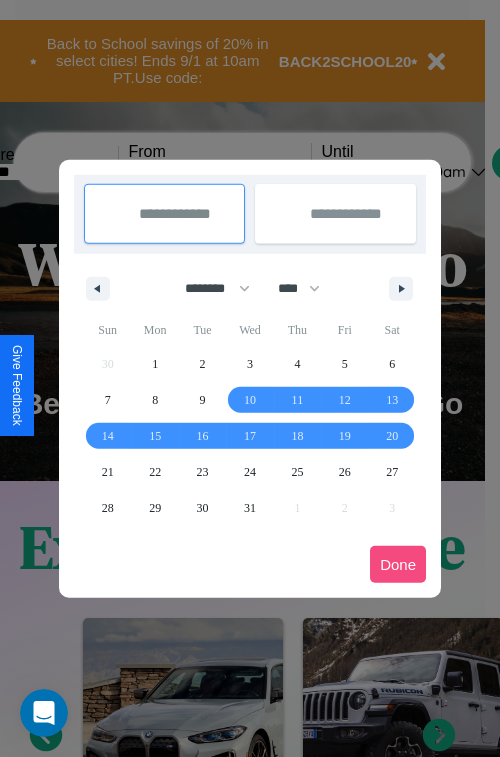 click on "Done" at bounding box center [398, 564] 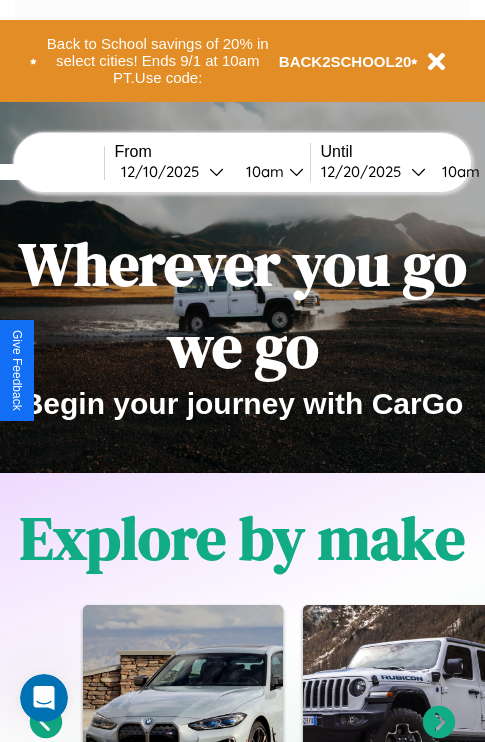 scroll, scrollTop: 0, scrollLeft: 82, axis: horizontal 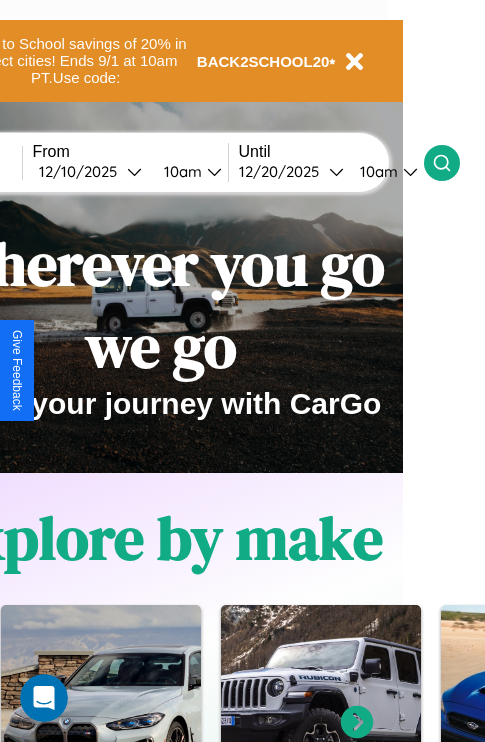 click 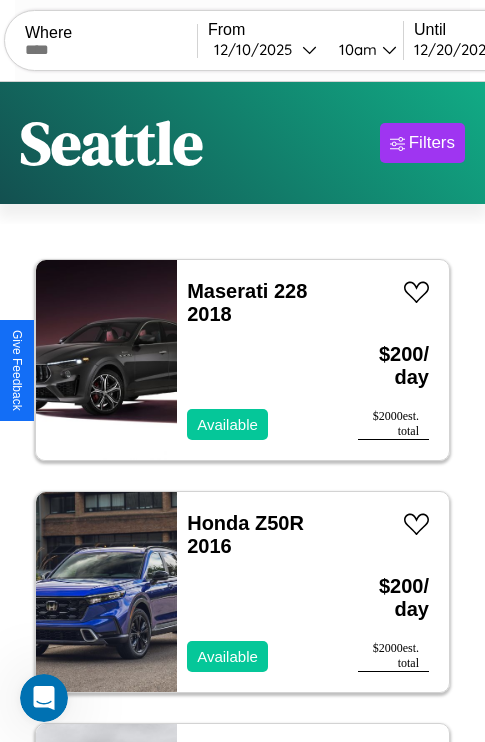 scroll, scrollTop: 95, scrollLeft: 0, axis: vertical 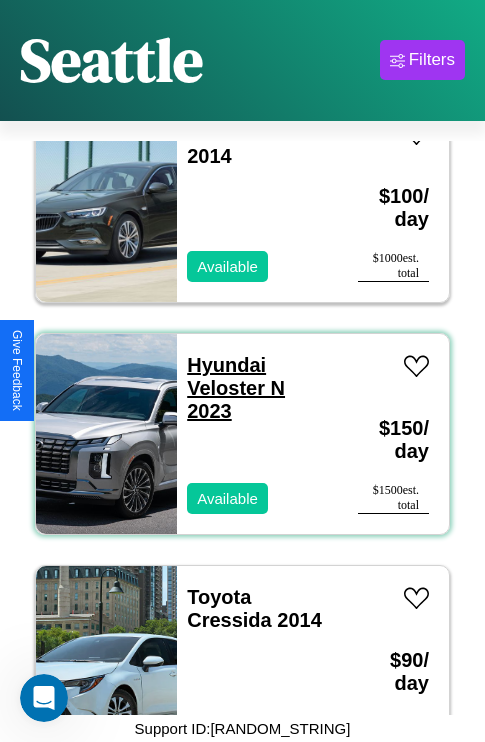 click on "[BRAND] Veloster N [YEAR]" at bounding box center (236, 388) 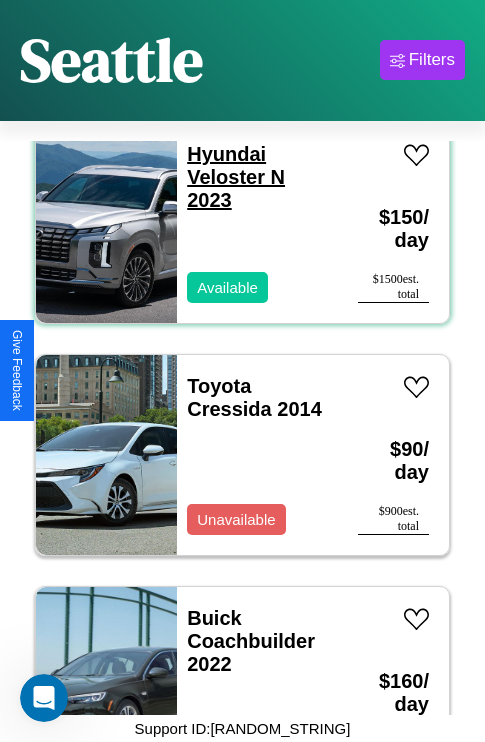 scroll, scrollTop: 4947, scrollLeft: 0, axis: vertical 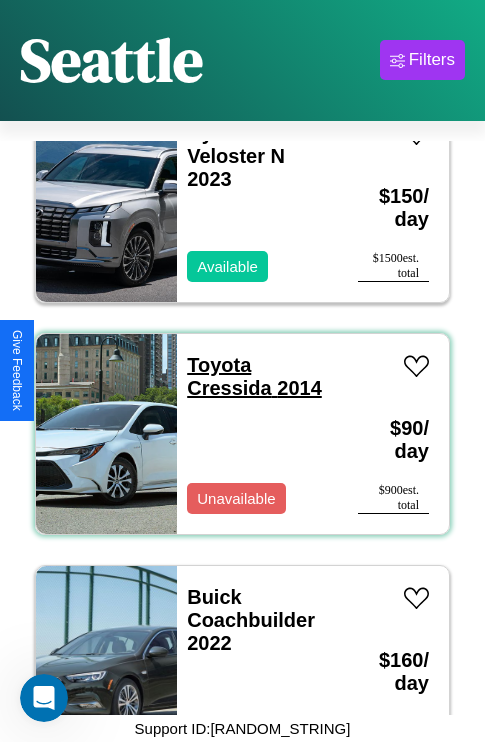 click on "[BRAND] Cressida [YEAR]" at bounding box center [254, 376] 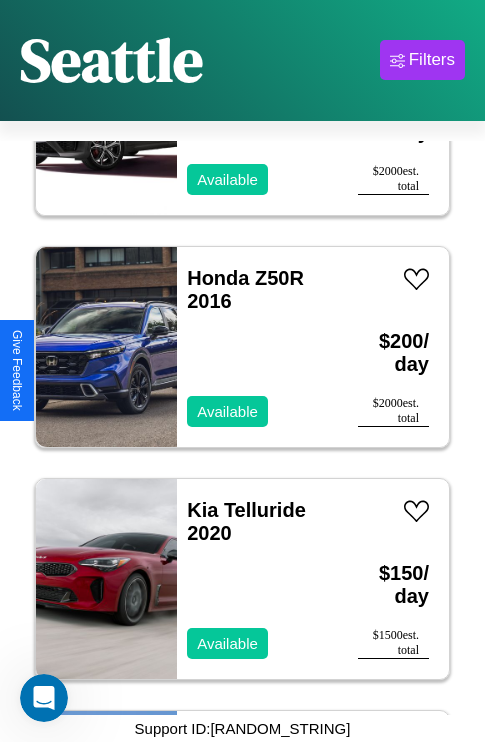 scroll, scrollTop: 75, scrollLeft: 0, axis: vertical 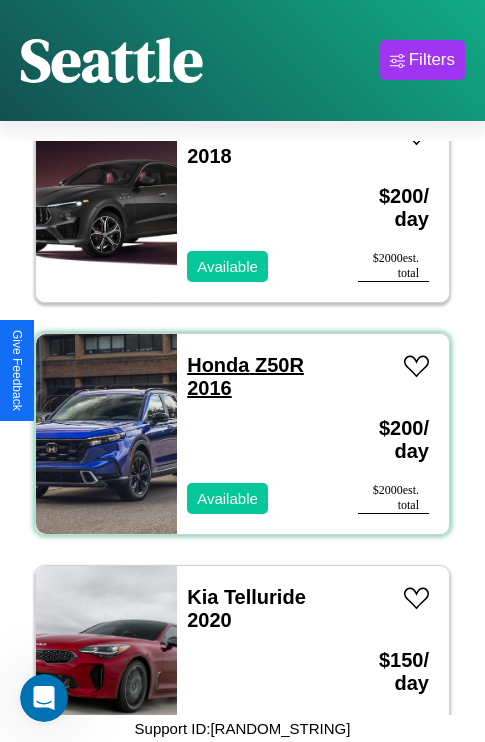click on "[BRAND] Z50R [YEAR]" at bounding box center [245, 376] 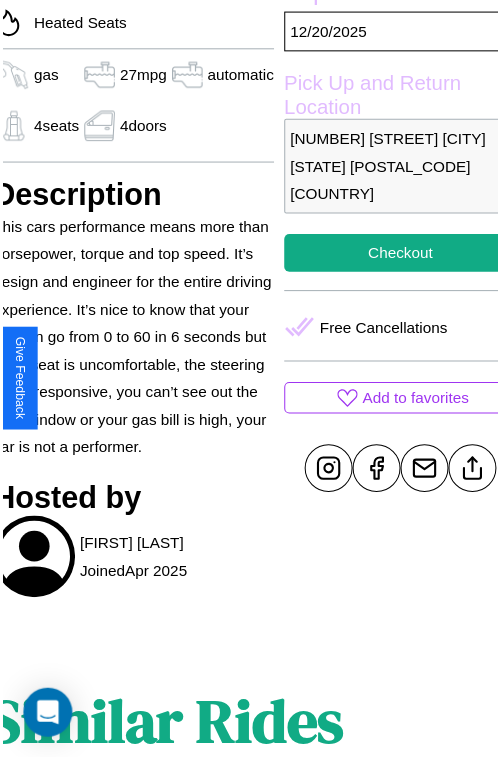 scroll, scrollTop: 630, scrollLeft: 84, axis: both 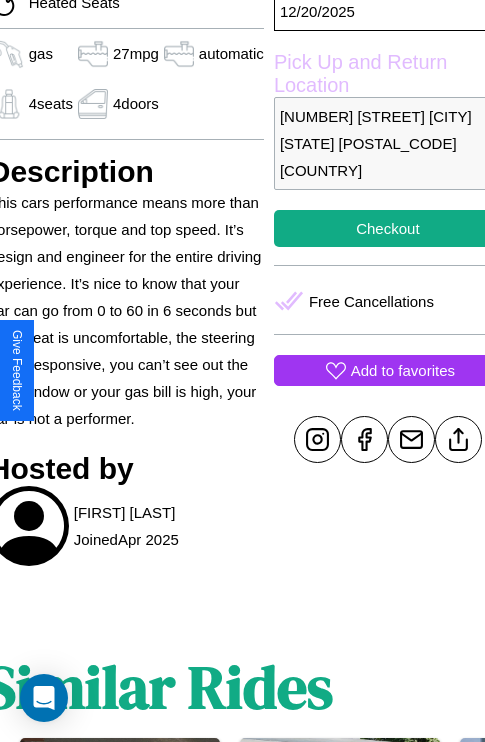 click on "Add to favorites" at bounding box center (403, 370) 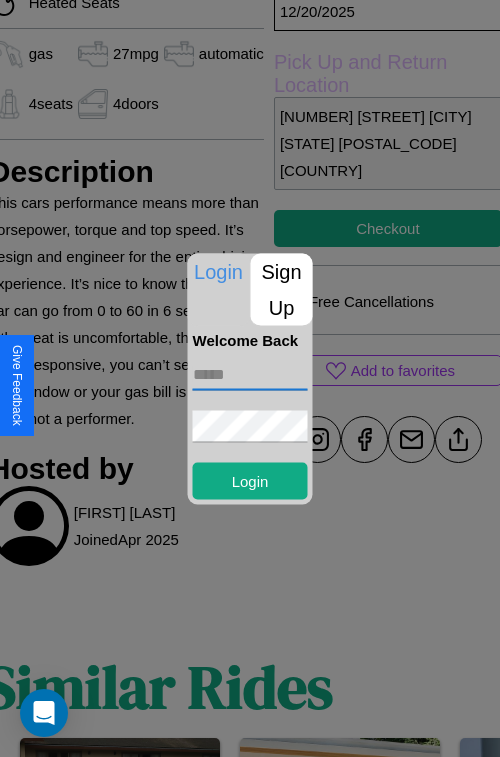 click at bounding box center (250, 374) 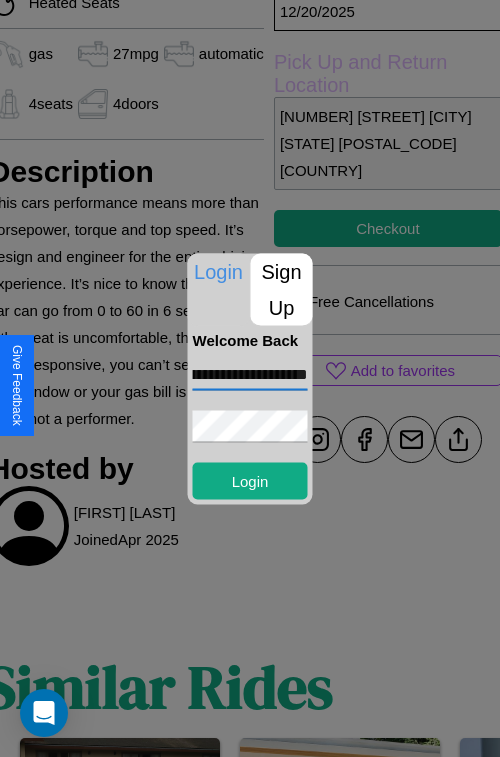 scroll, scrollTop: 0, scrollLeft: 95, axis: horizontal 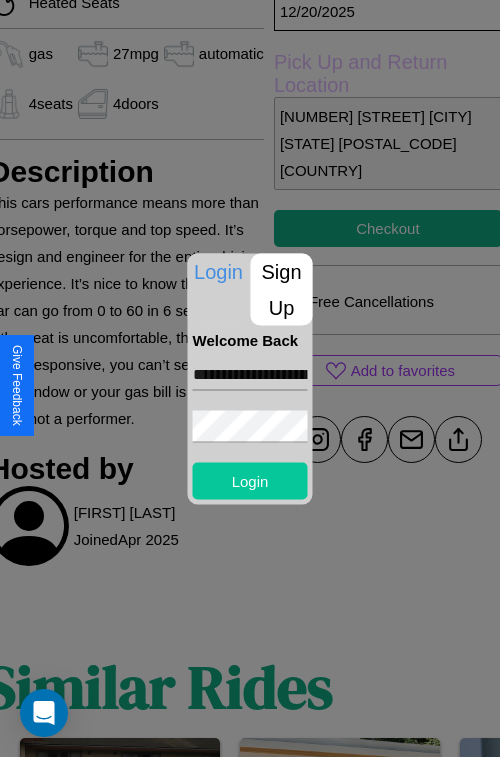 click on "Login" at bounding box center [250, 480] 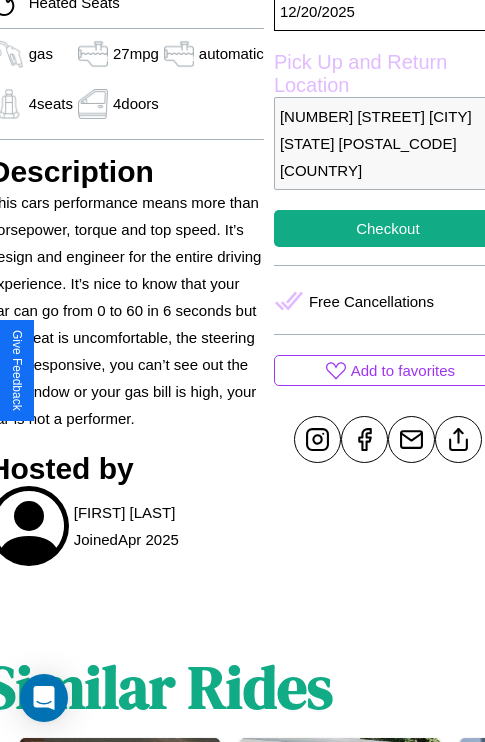 scroll, scrollTop: 630, scrollLeft: 84, axis: both 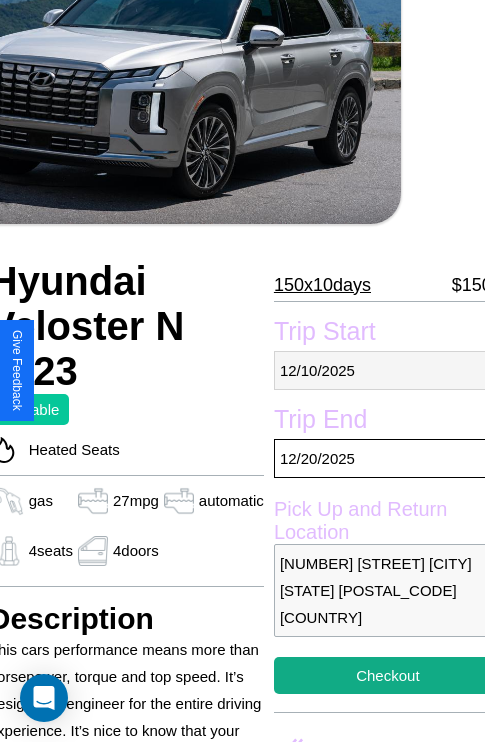 click on "12 / 10 / 2025" at bounding box center [388, 370] 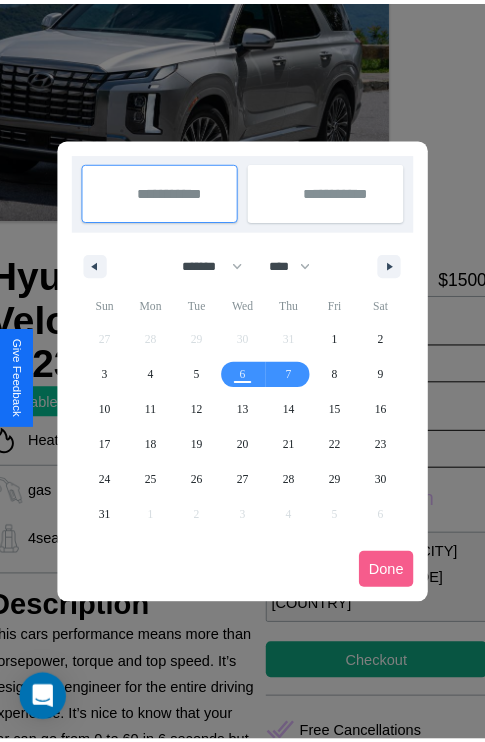 scroll, scrollTop: 0, scrollLeft: 84, axis: horizontal 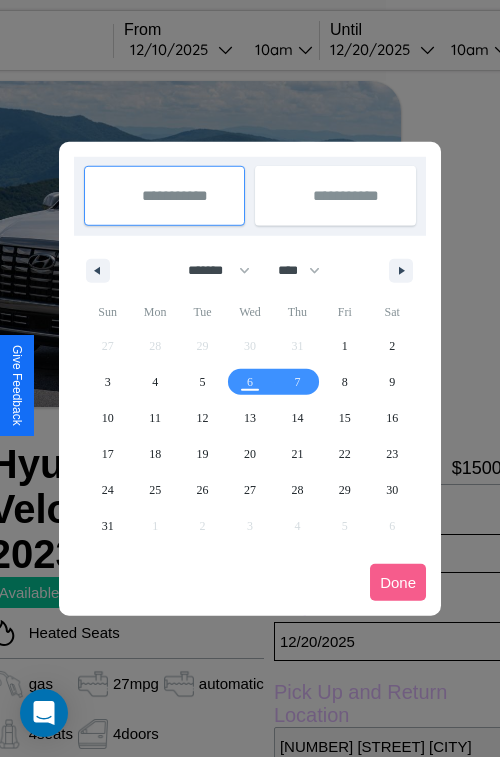 click at bounding box center (250, 378) 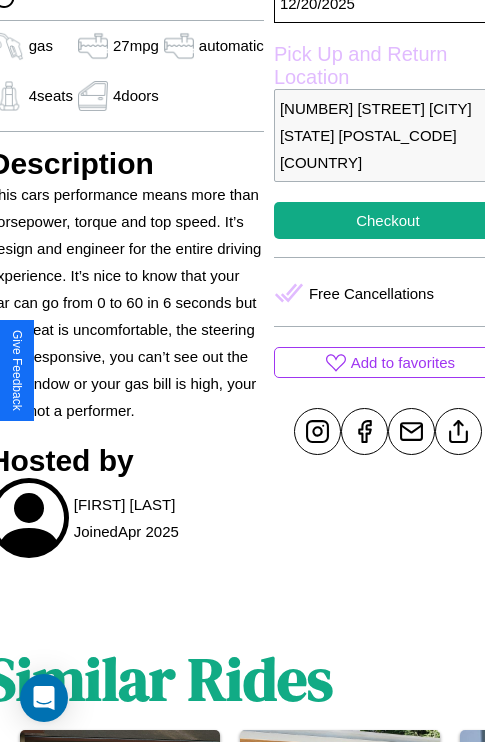 scroll, scrollTop: 699, scrollLeft: 84, axis: both 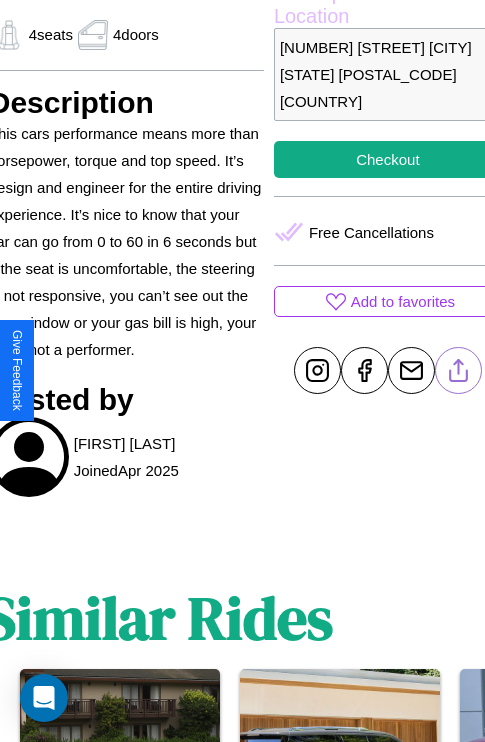 click 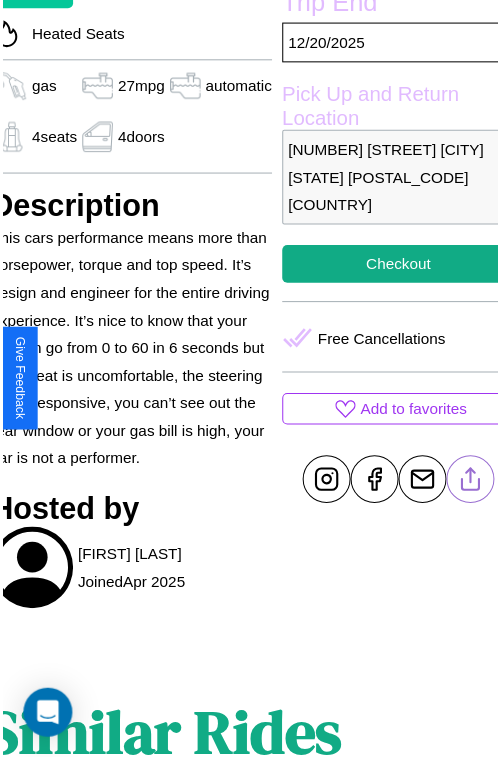 scroll, scrollTop: 488, scrollLeft: 84, axis: both 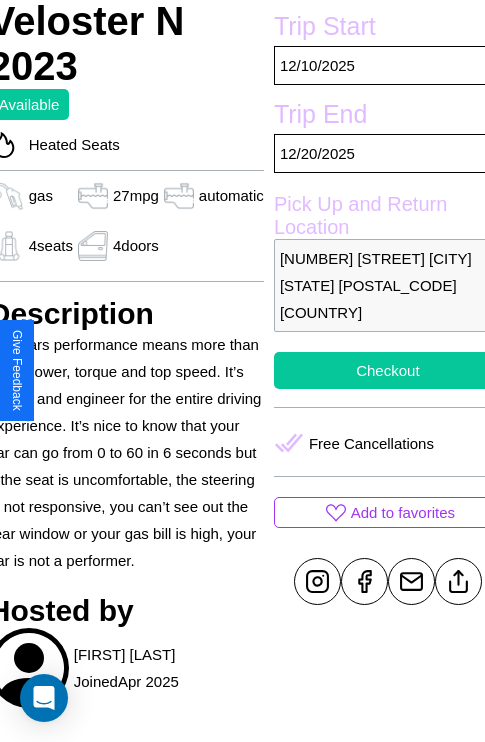 click on "Checkout" at bounding box center (388, 370) 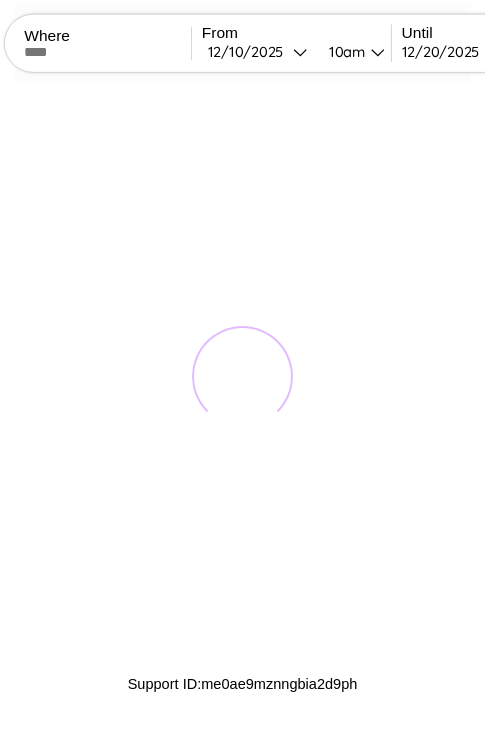 scroll, scrollTop: 0, scrollLeft: 0, axis: both 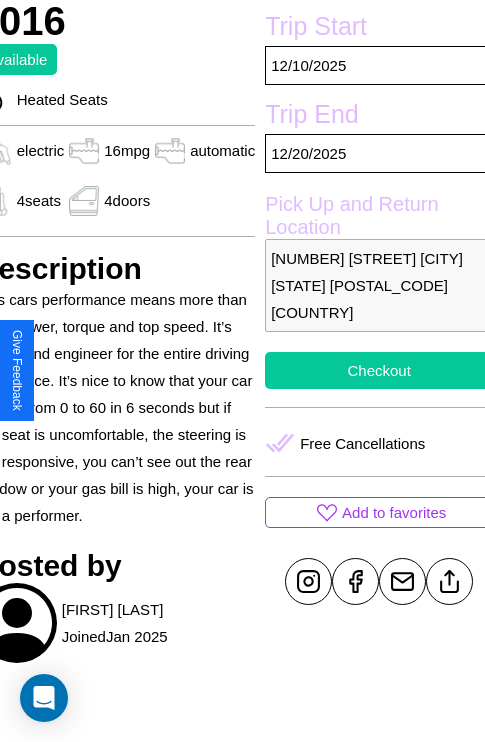 click on "Checkout" at bounding box center (379, 370) 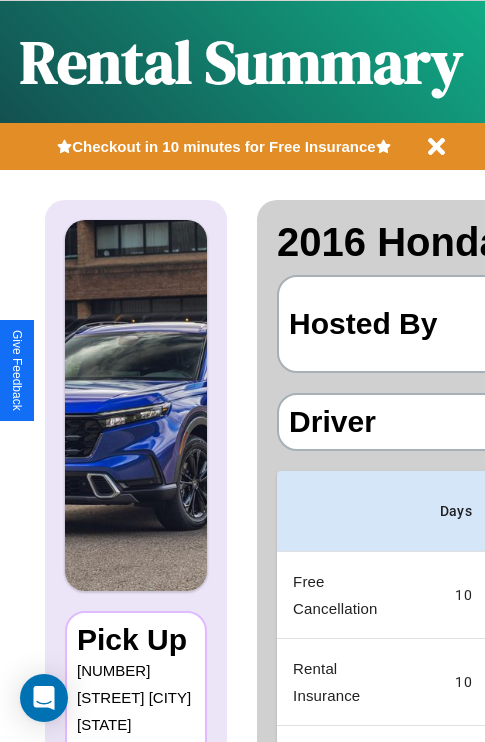 scroll, scrollTop: 0, scrollLeft: 387, axis: horizontal 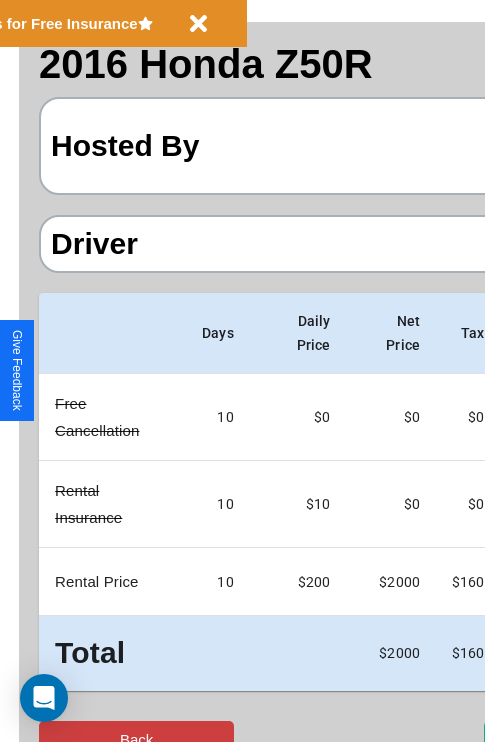 click on "Back" at bounding box center (136, 739) 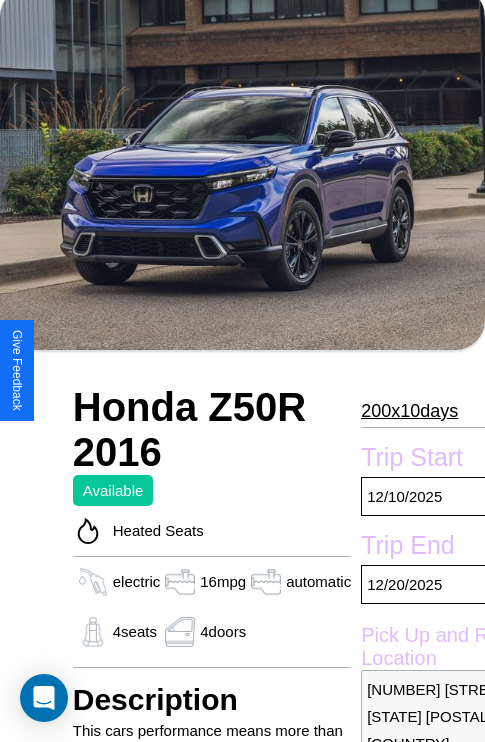 scroll, scrollTop: 153, scrollLeft: 0, axis: vertical 